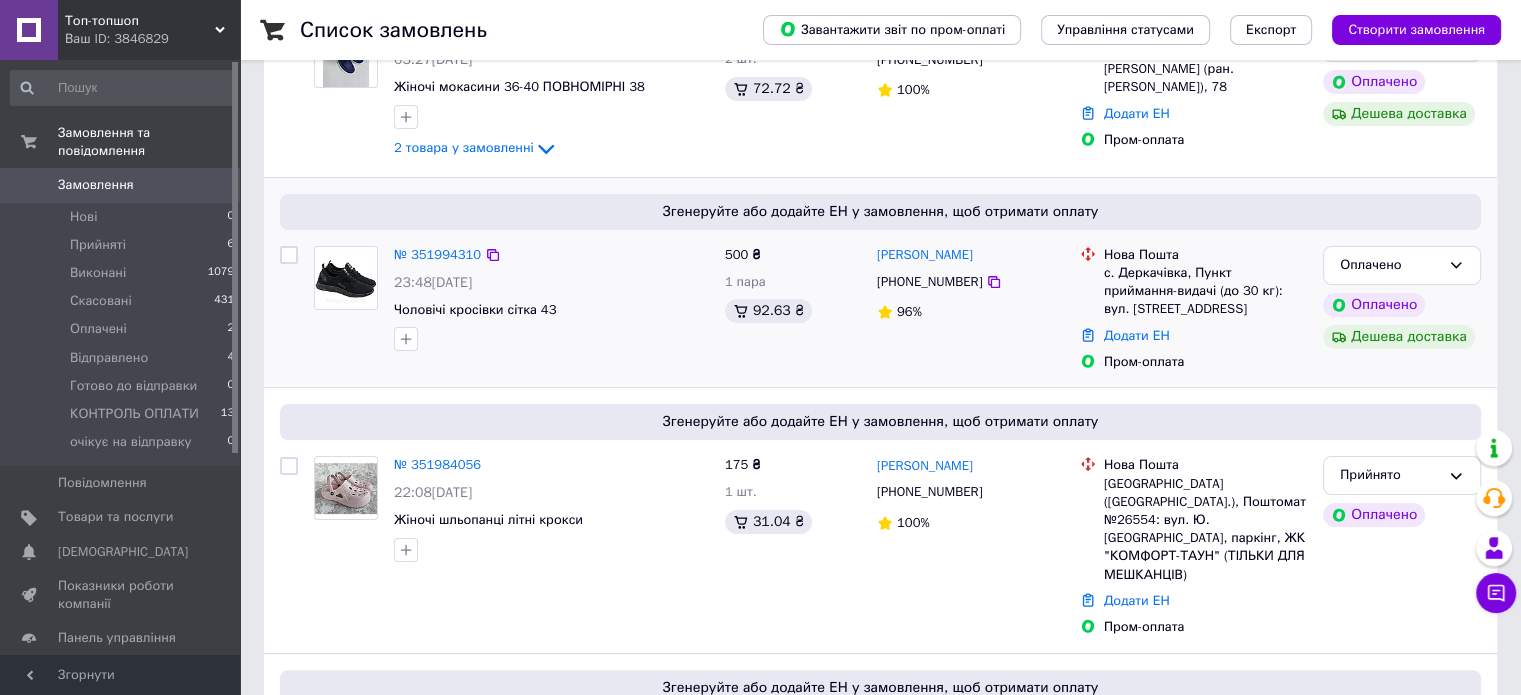 scroll, scrollTop: 400, scrollLeft: 0, axis: vertical 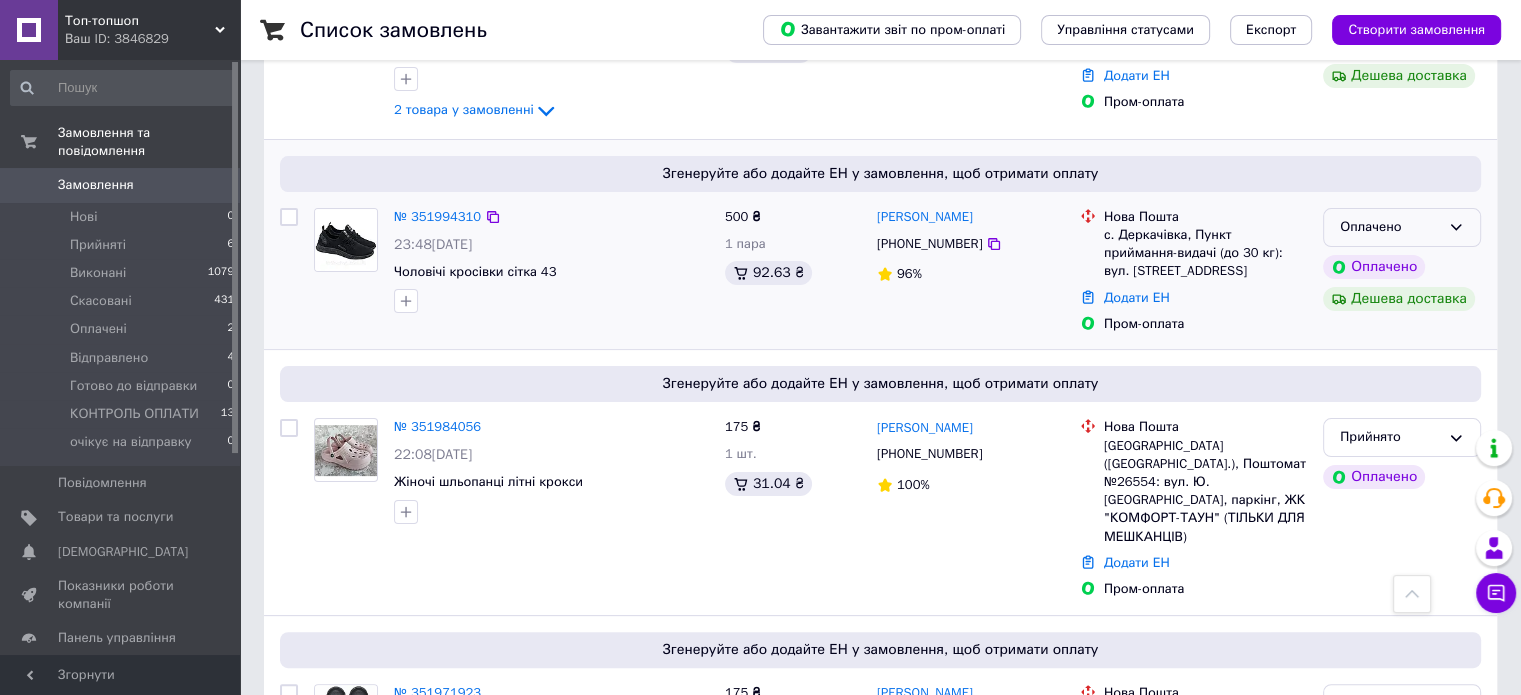 click on "Оплачено" at bounding box center [1390, 227] 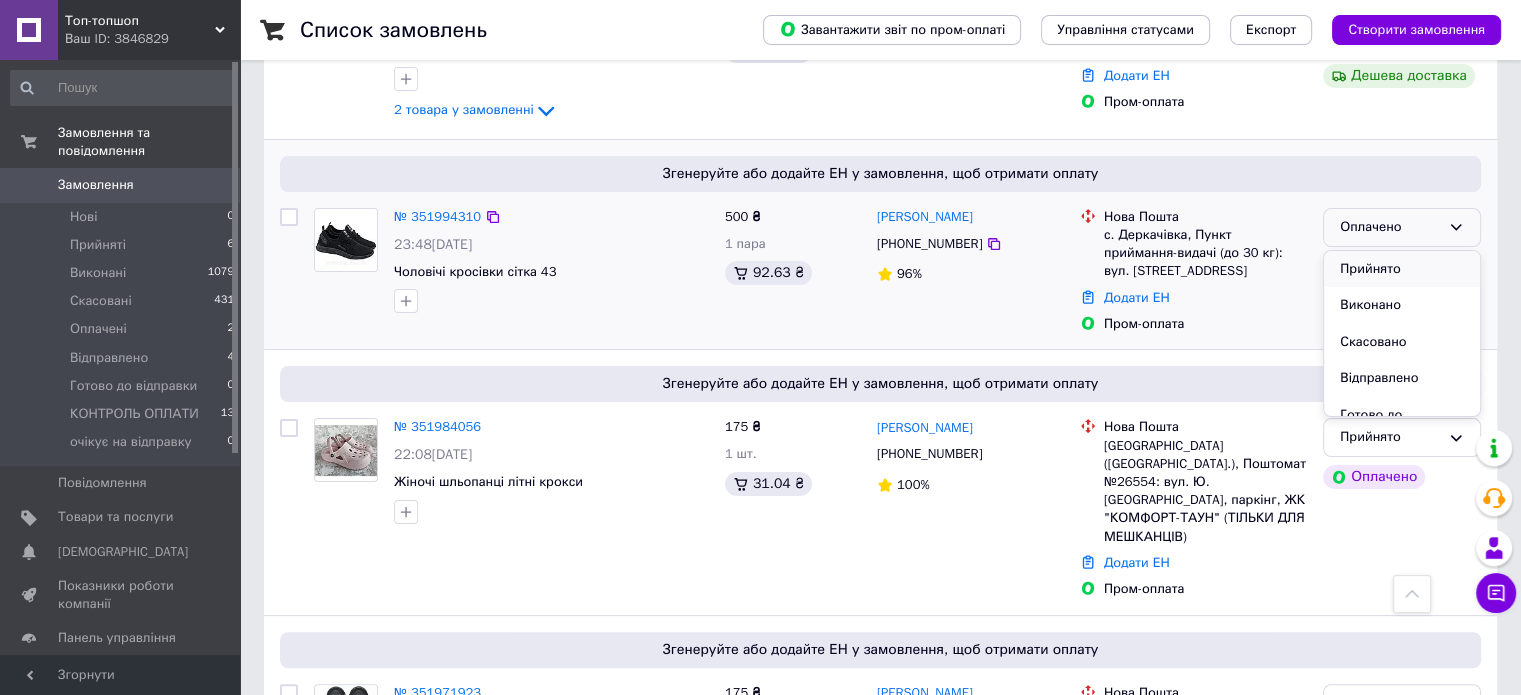 click on "Прийнято" at bounding box center (1402, 269) 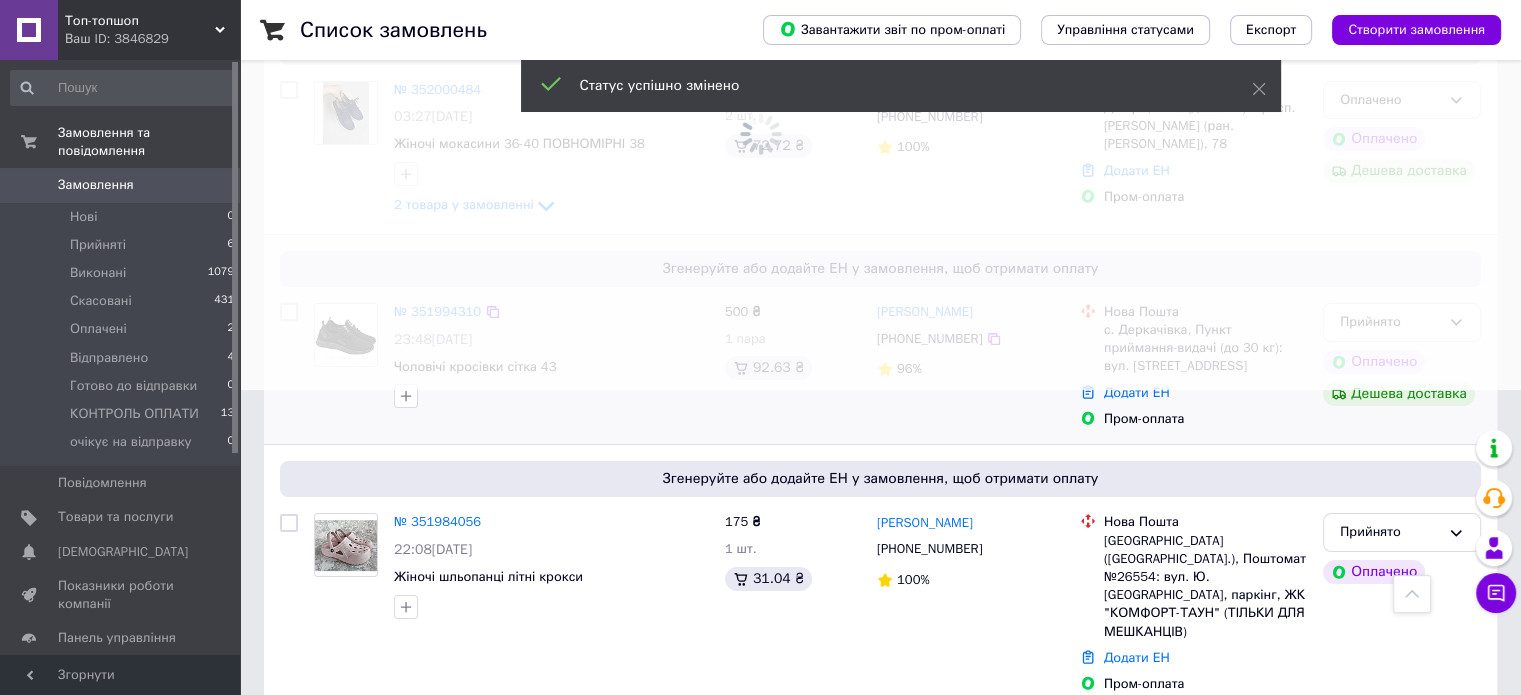 scroll, scrollTop: 266, scrollLeft: 0, axis: vertical 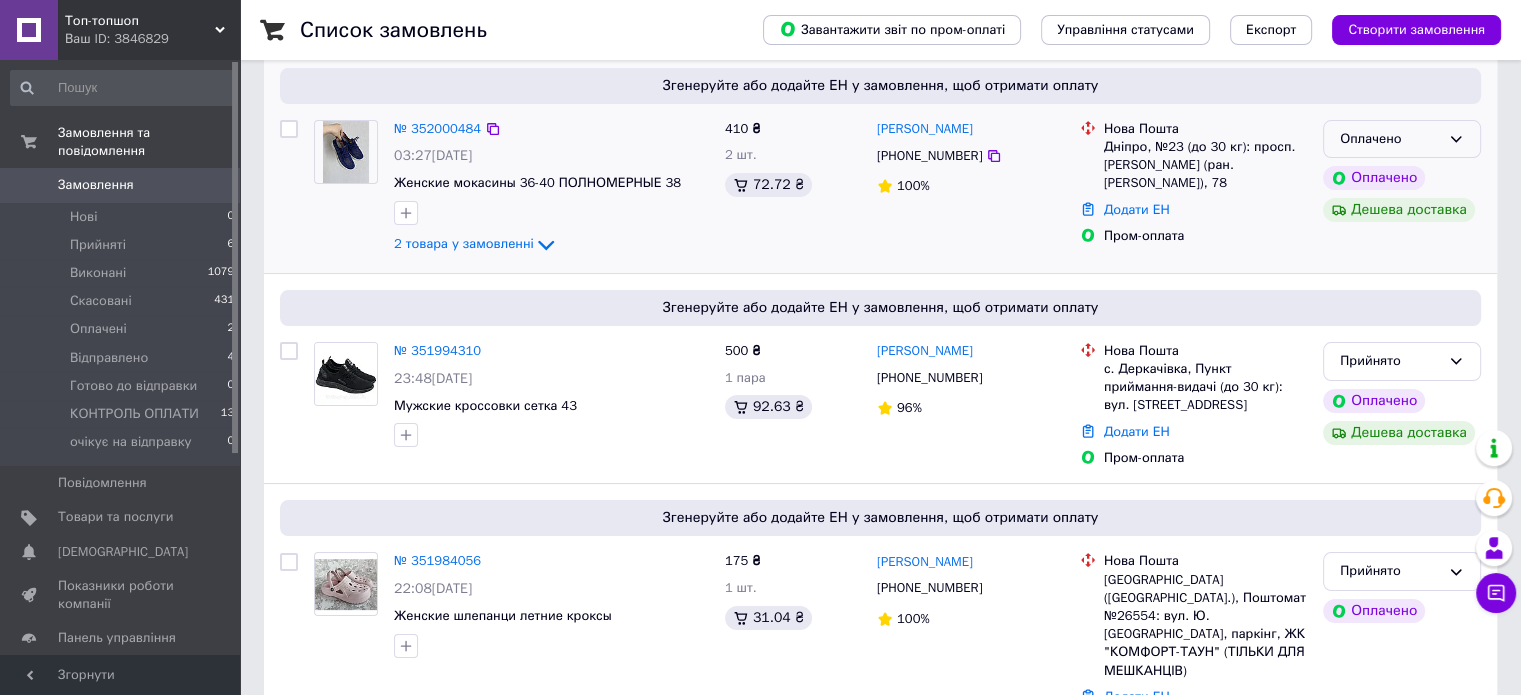 click 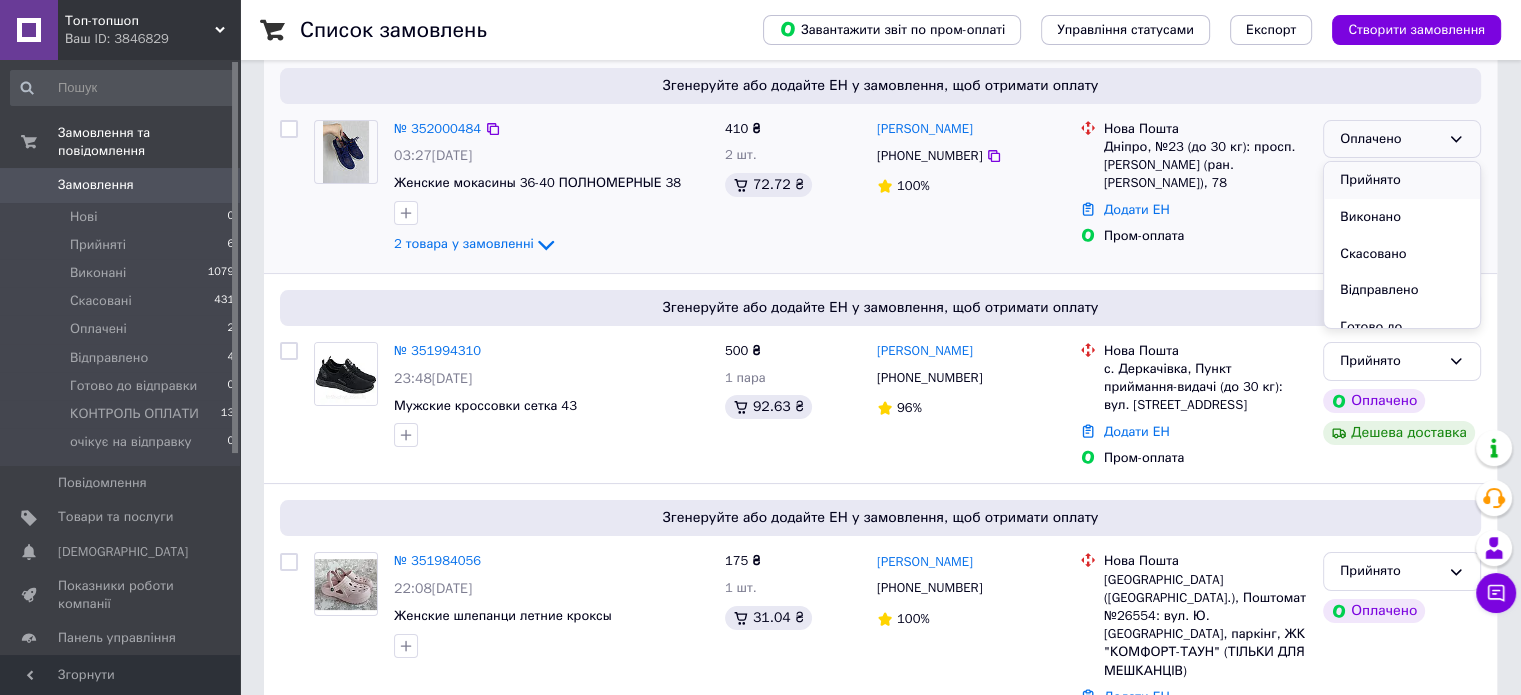 click on "Прийнято" at bounding box center (1402, 180) 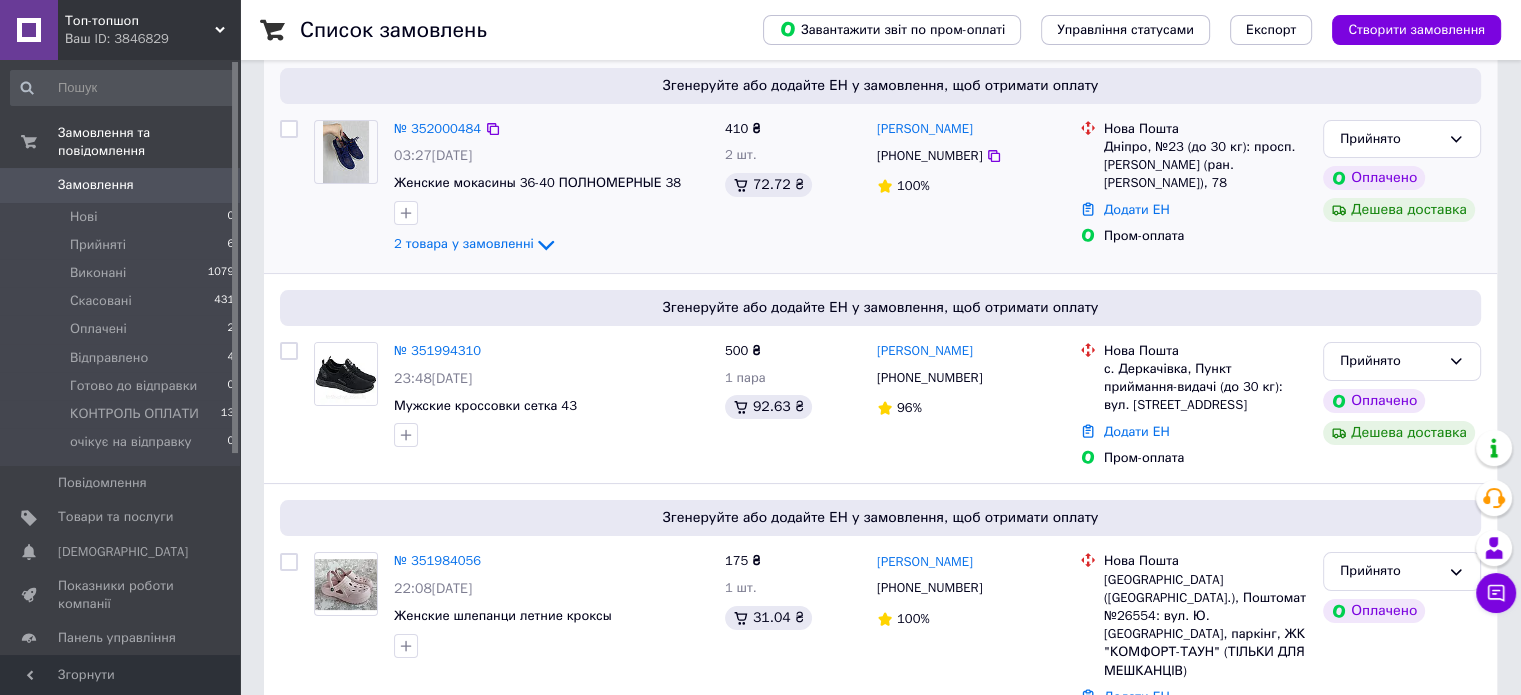 click on "Замовлення" at bounding box center [121, 185] 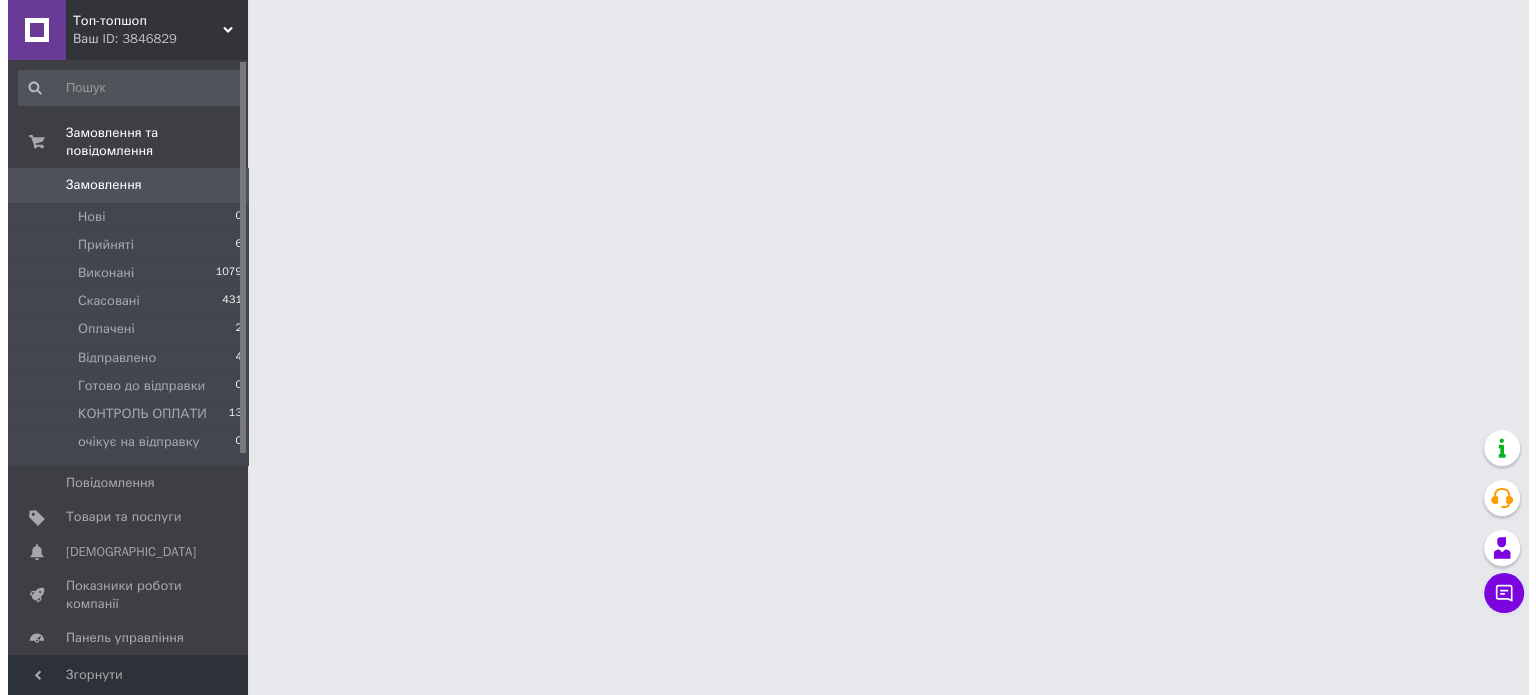 scroll, scrollTop: 0, scrollLeft: 0, axis: both 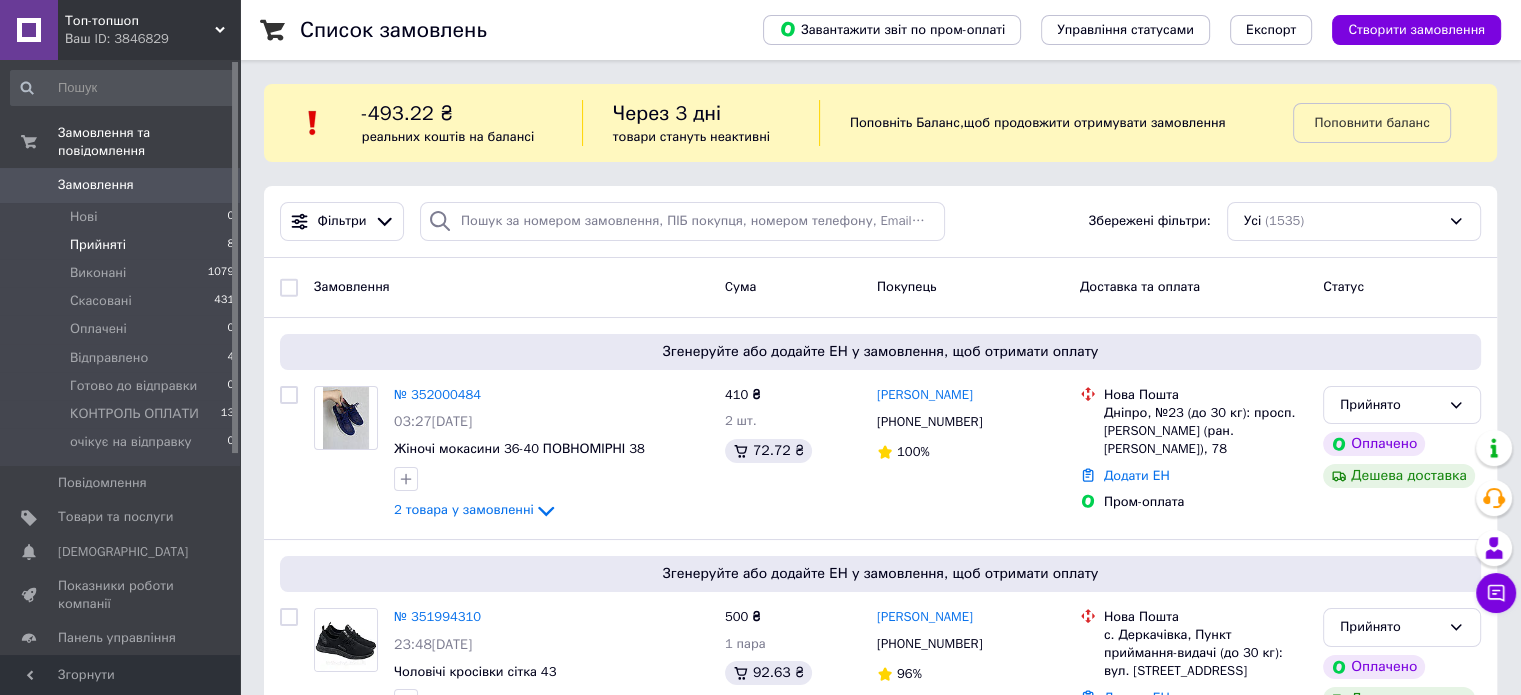 click on "Прийняті 8" at bounding box center (123, 245) 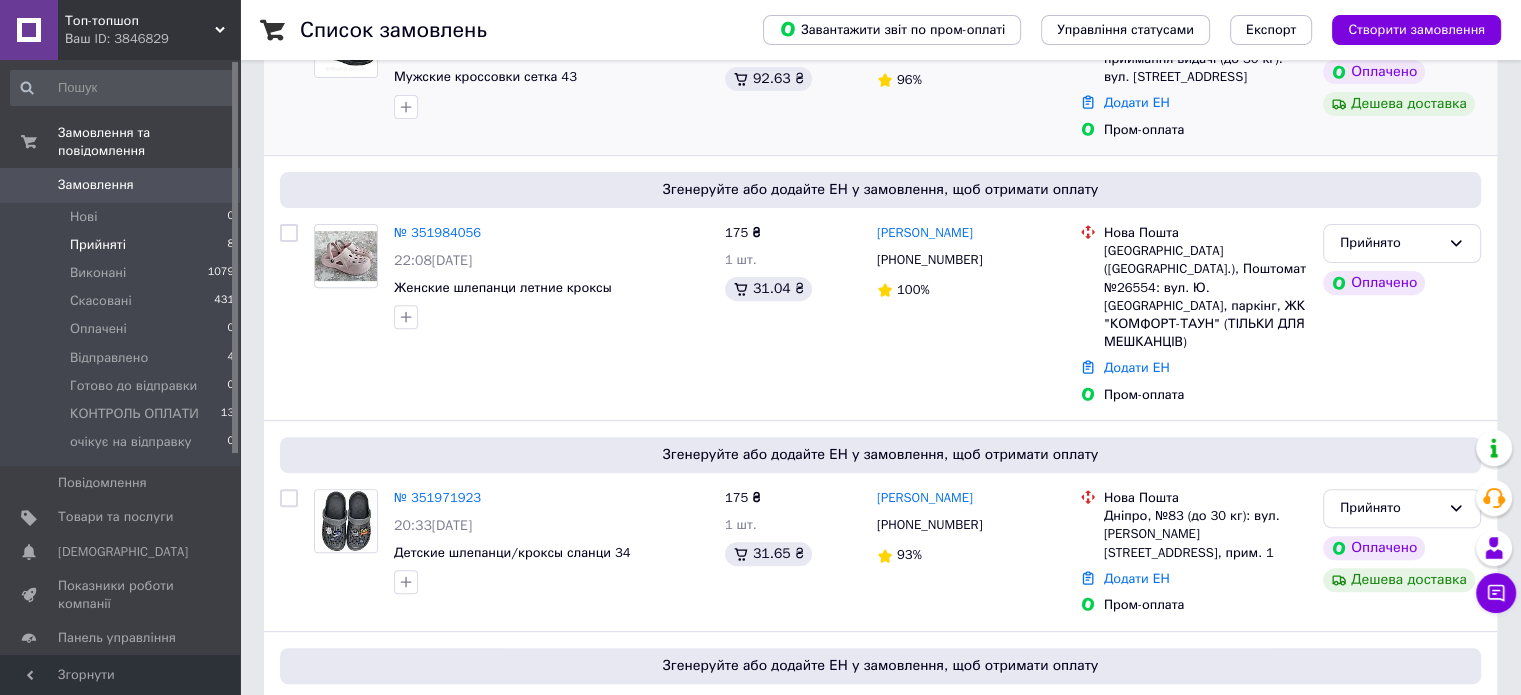 scroll, scrollTop: 1319, scrollLeft: 0, axis: vertical 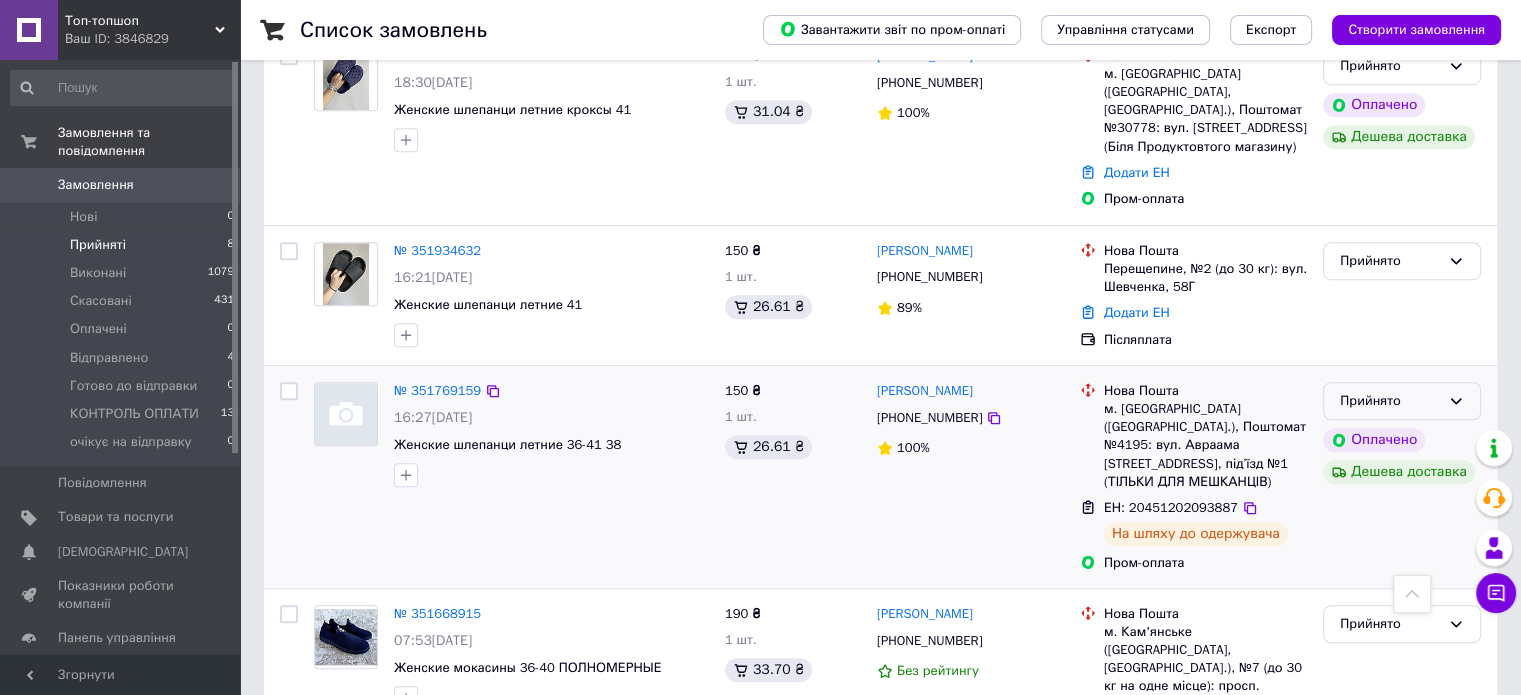 click on "Прийнято" at bounding box center (1390, 401) 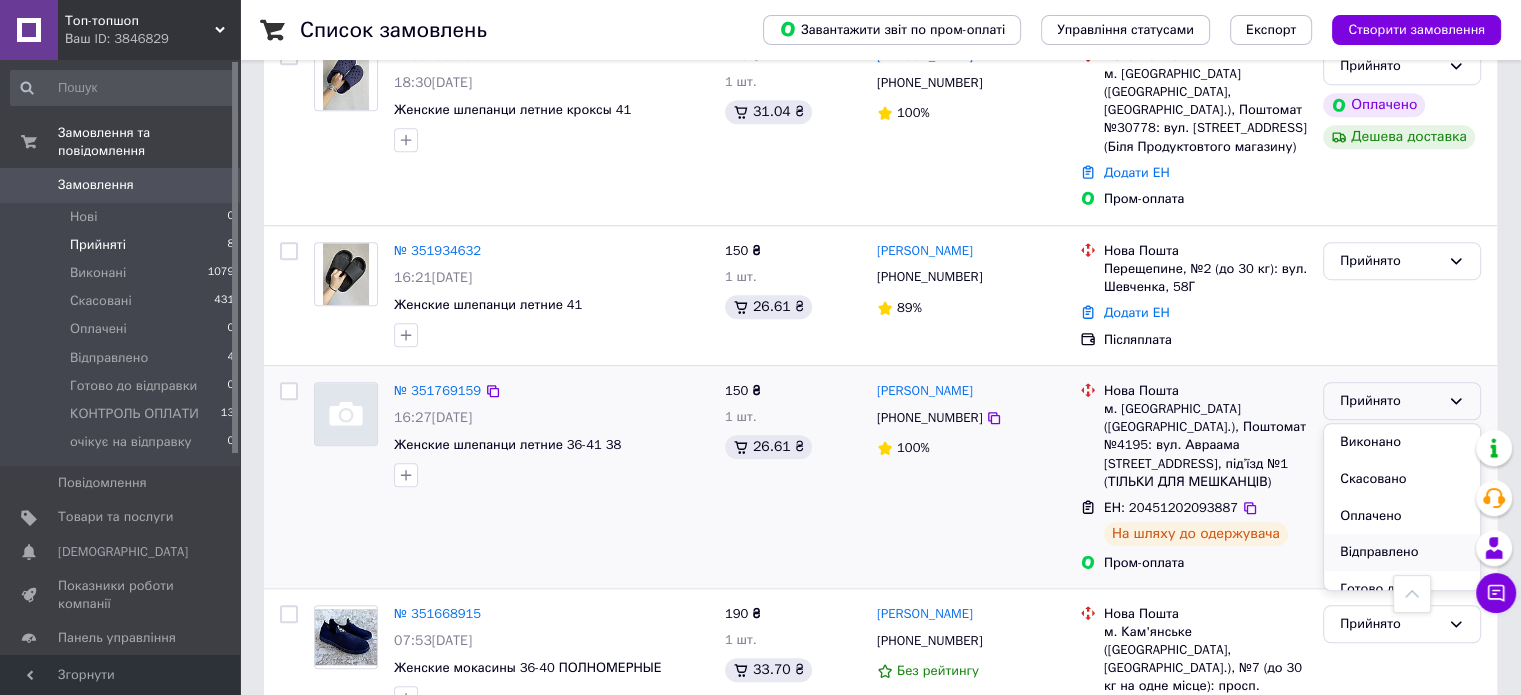 click on "Відправлено" at bounding box center [1402, 552] 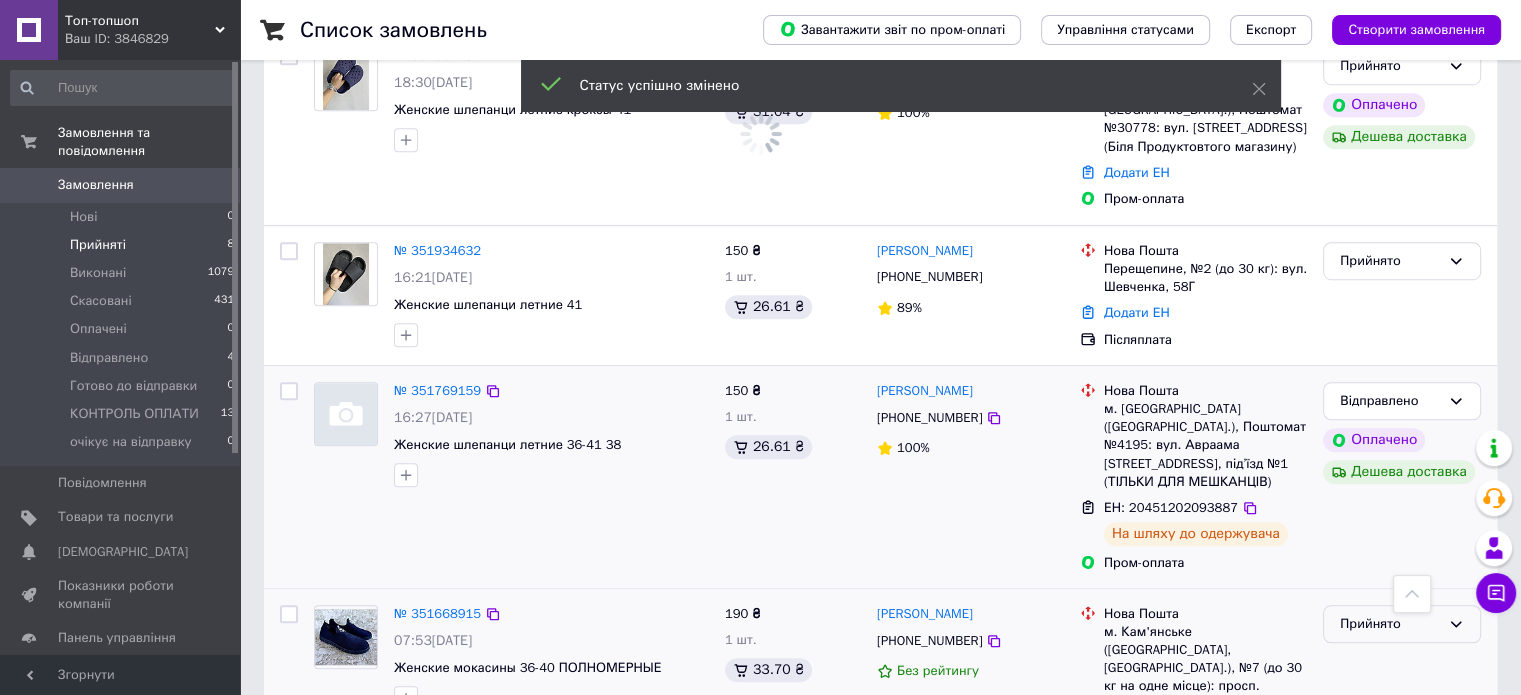 click on "Прийнято" at bounding box center [1390, 624] 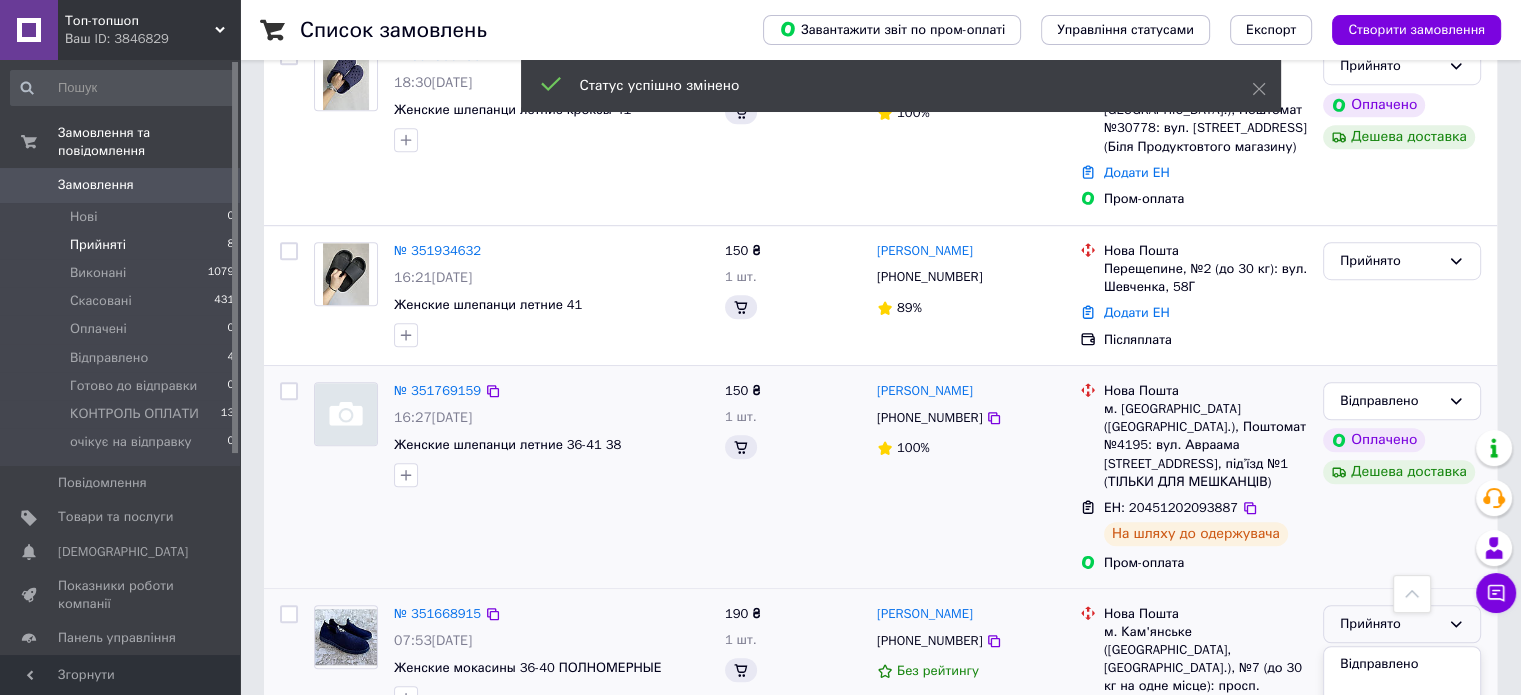 scroll, scrollTop: 131, scrollLeft: 0, axis: vertical 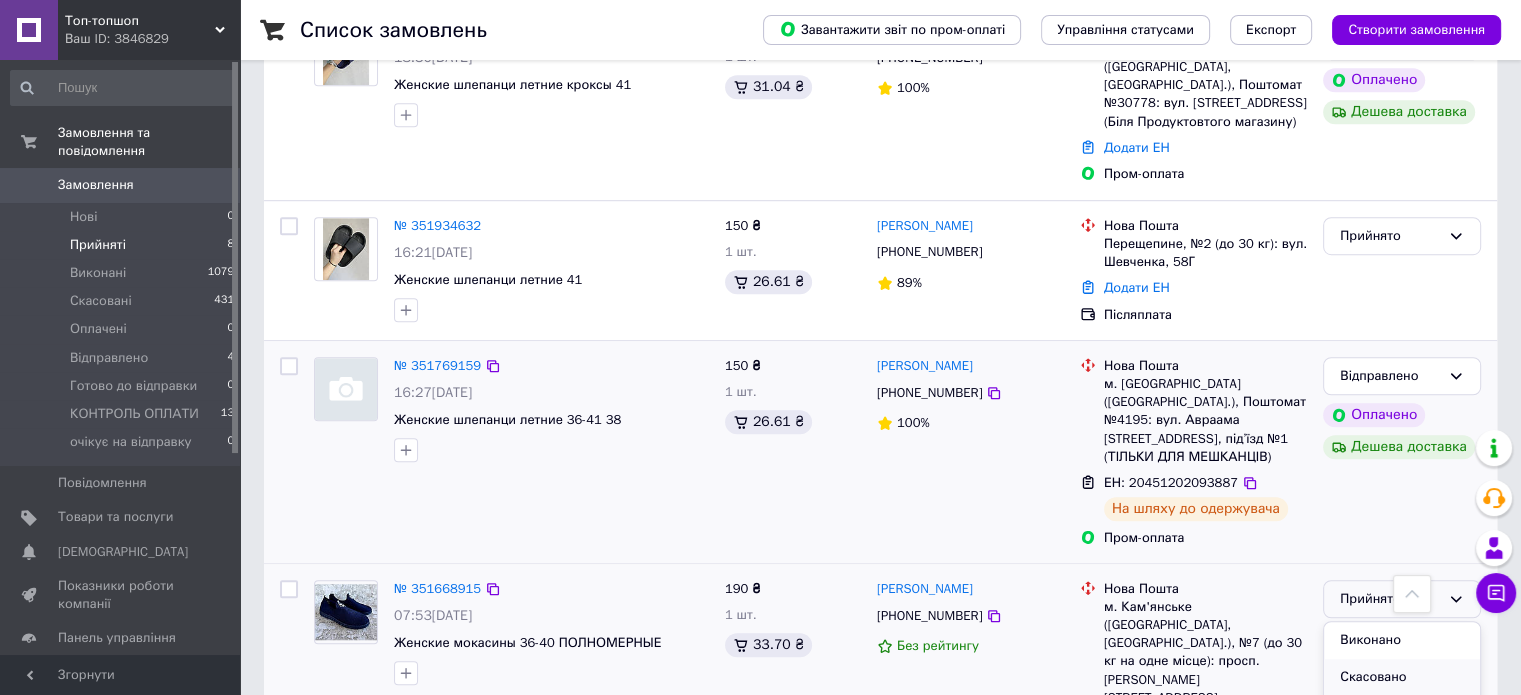 click on "Скасовано" at bounding box center [1402, 677] 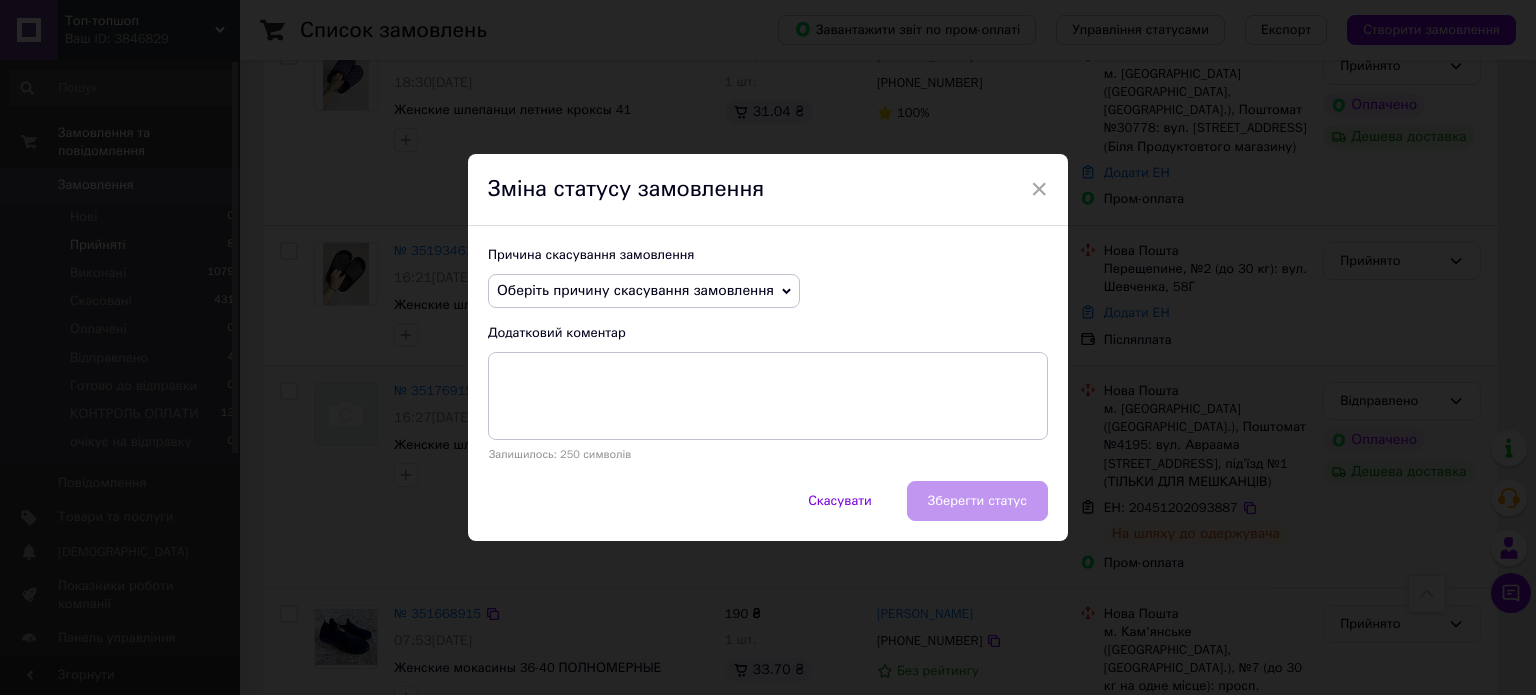 click on "Оберіть причину скасування замовлення" at bounding box center [635, 290] 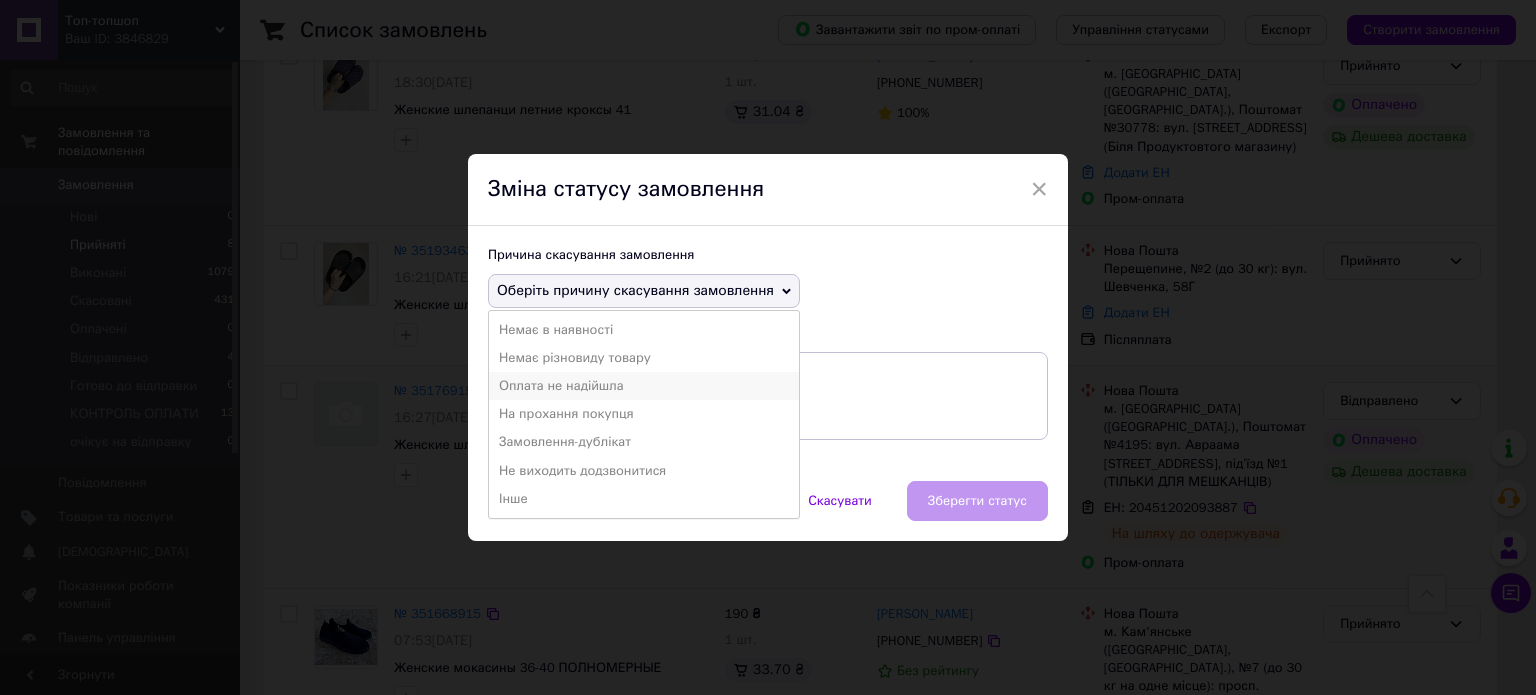 click on "Оплата не надійшла" at bounding box center (644, 386) 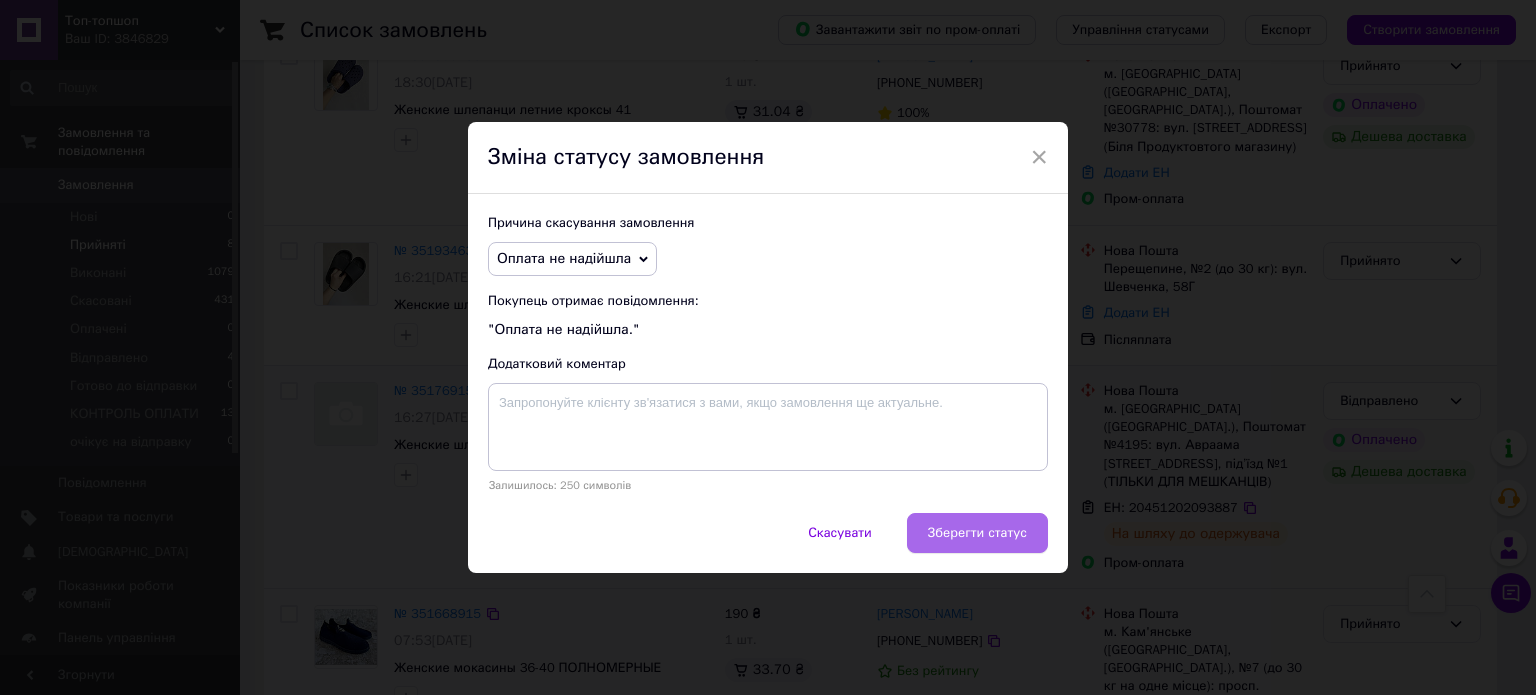 click on "Зберегти статус" at bounding box center (977, 533) 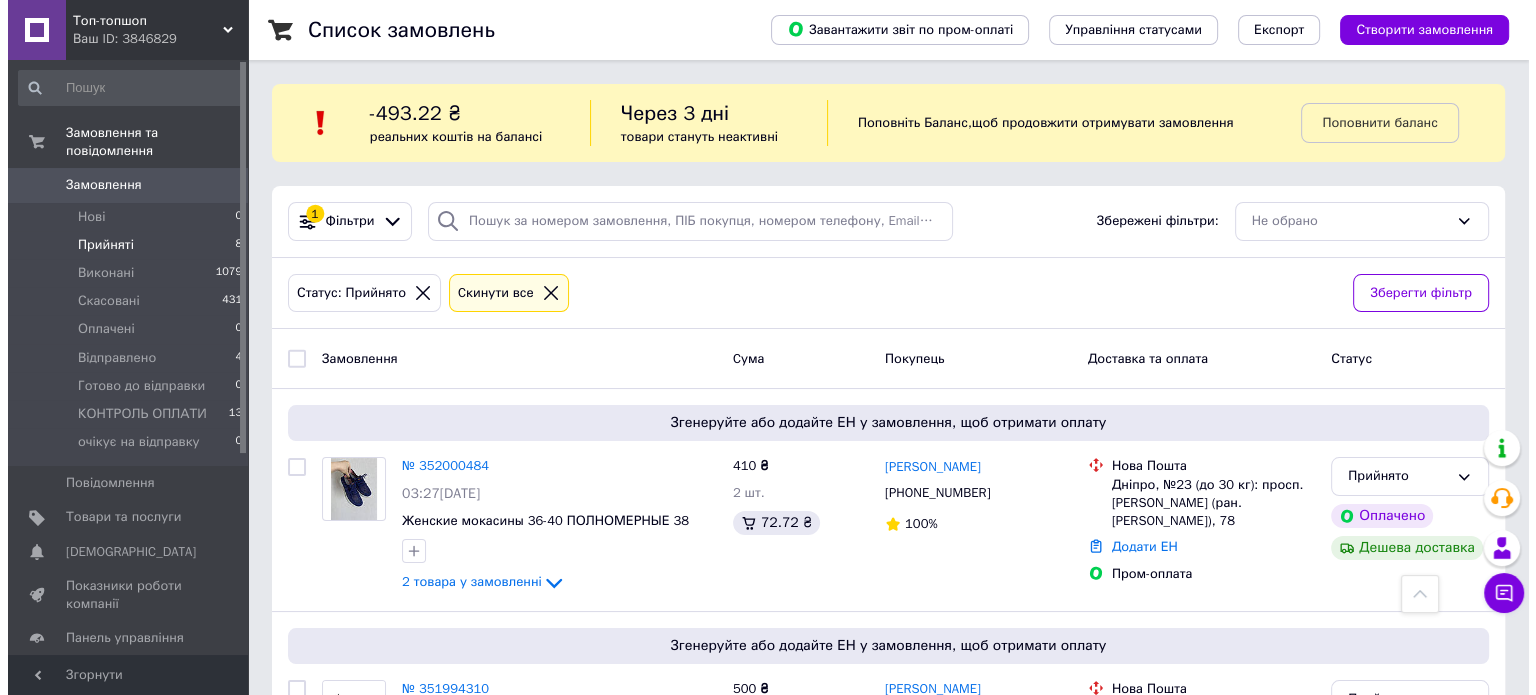 scroll, scrollTop: 0, scrollLeft: 0, axis: both 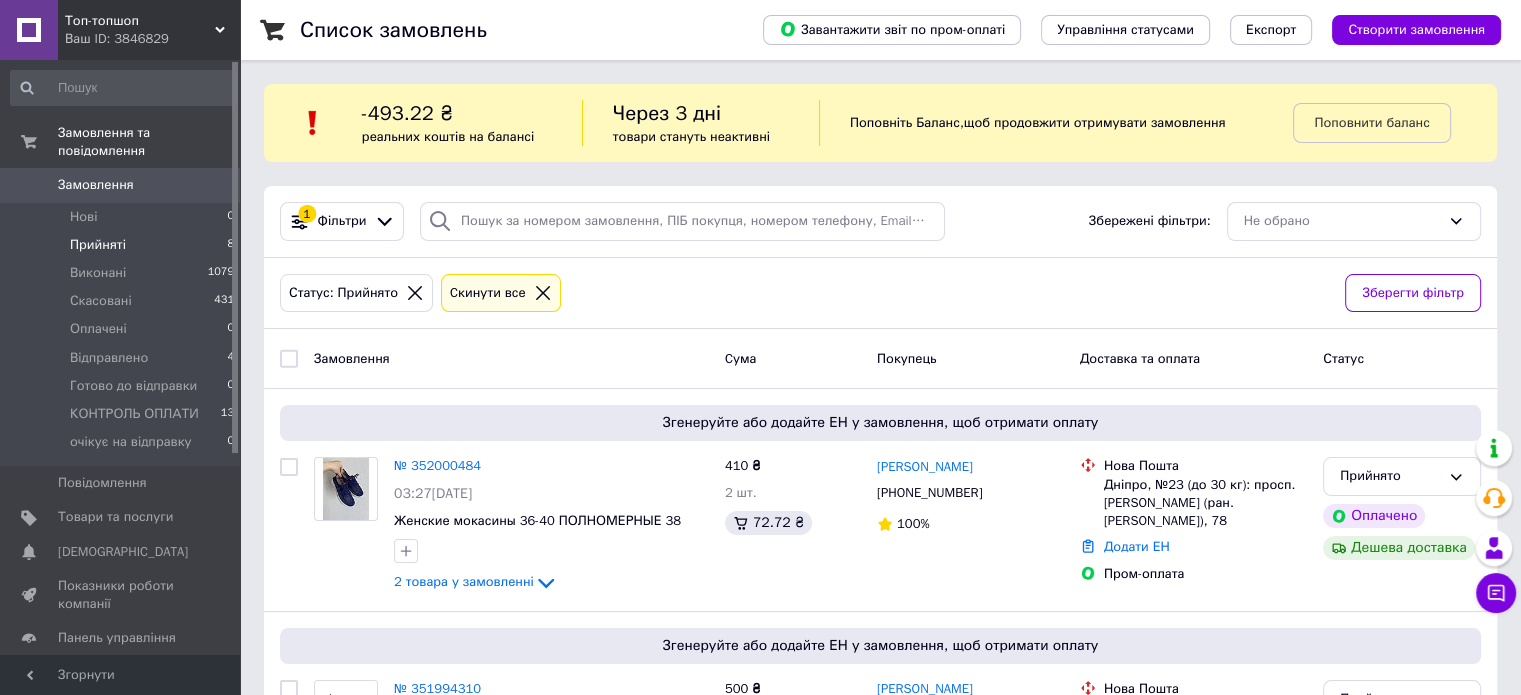 click on "Замовлення" at bounding box center (96, 185) 